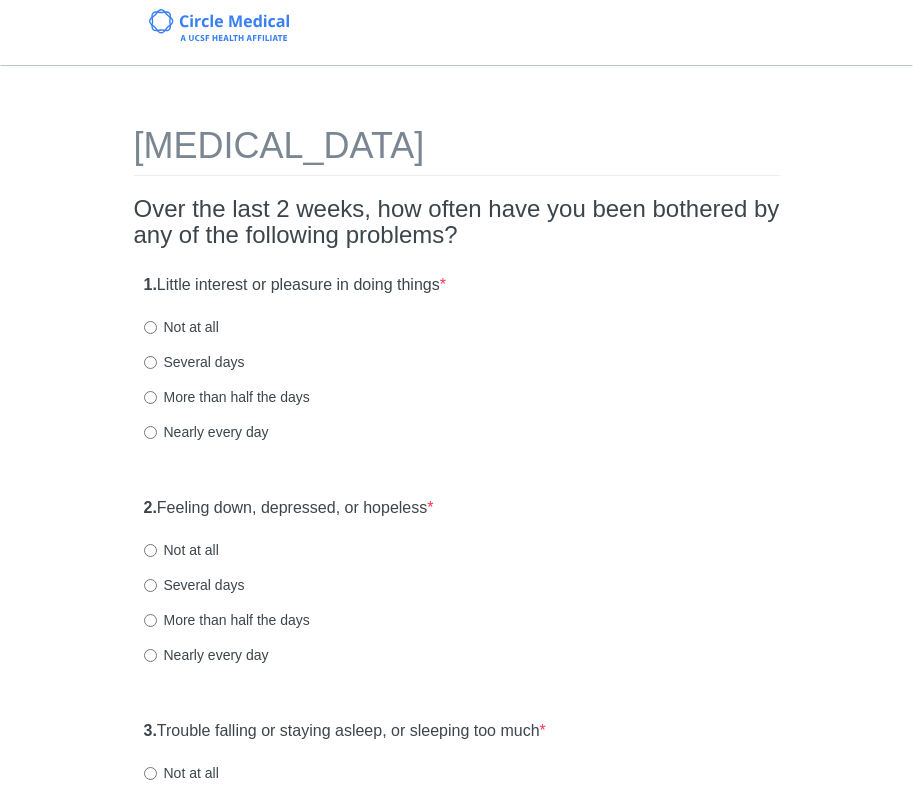 scroll, scrollTop: 0, scrollLeft: 0, axis: both 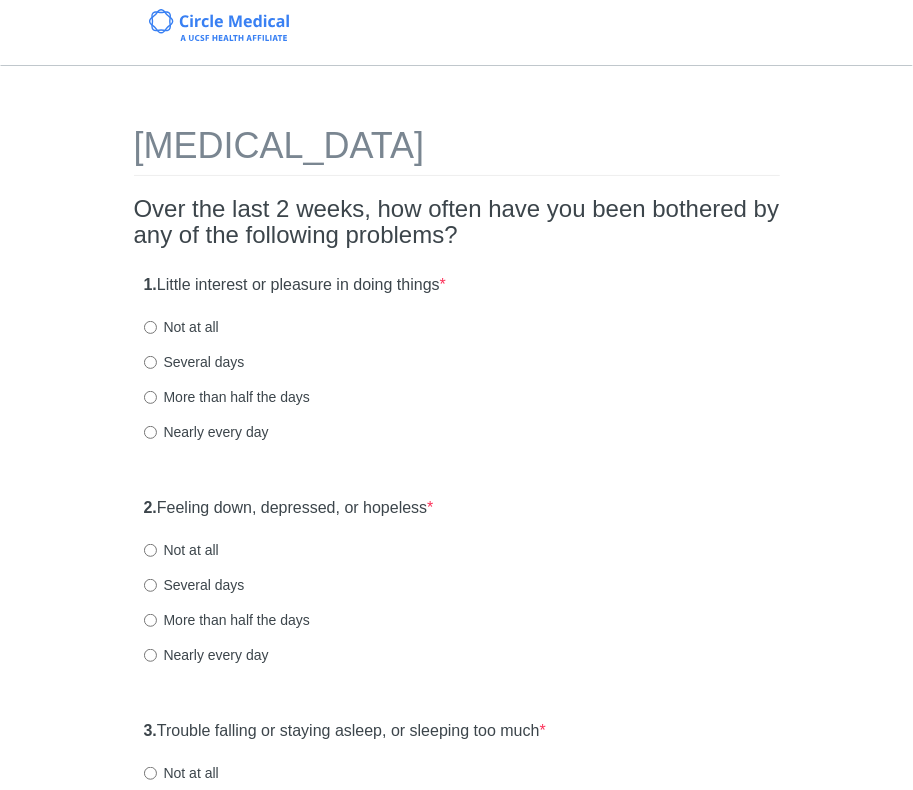click on "Not at all" at bounding box center (181, 327) 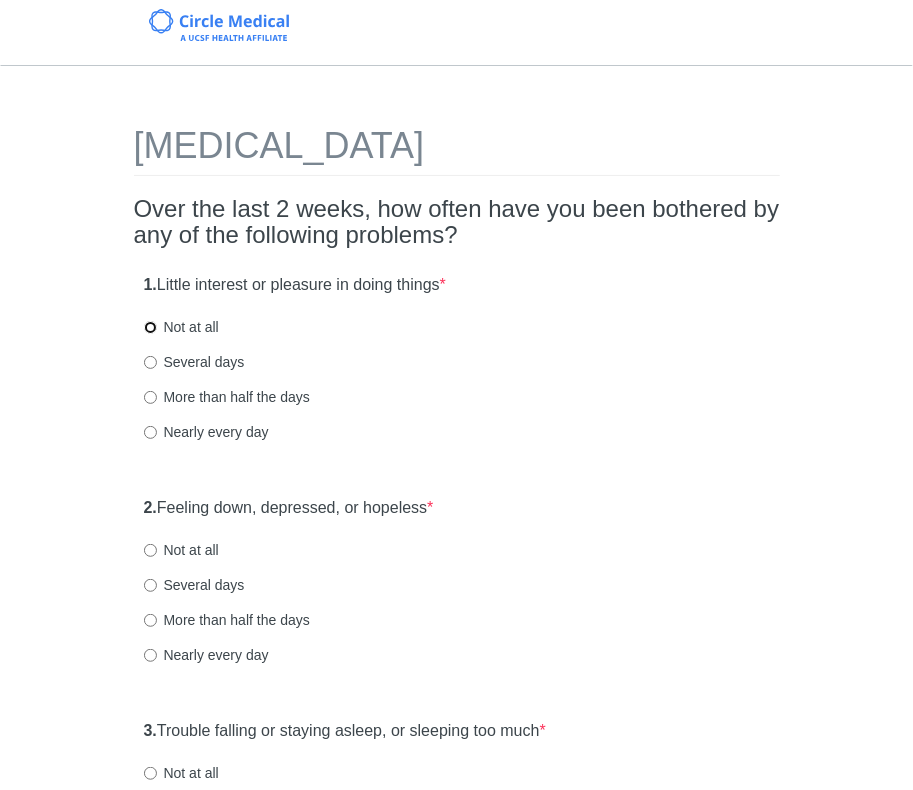 click on "Not at all" at bounding box center (150, 327) 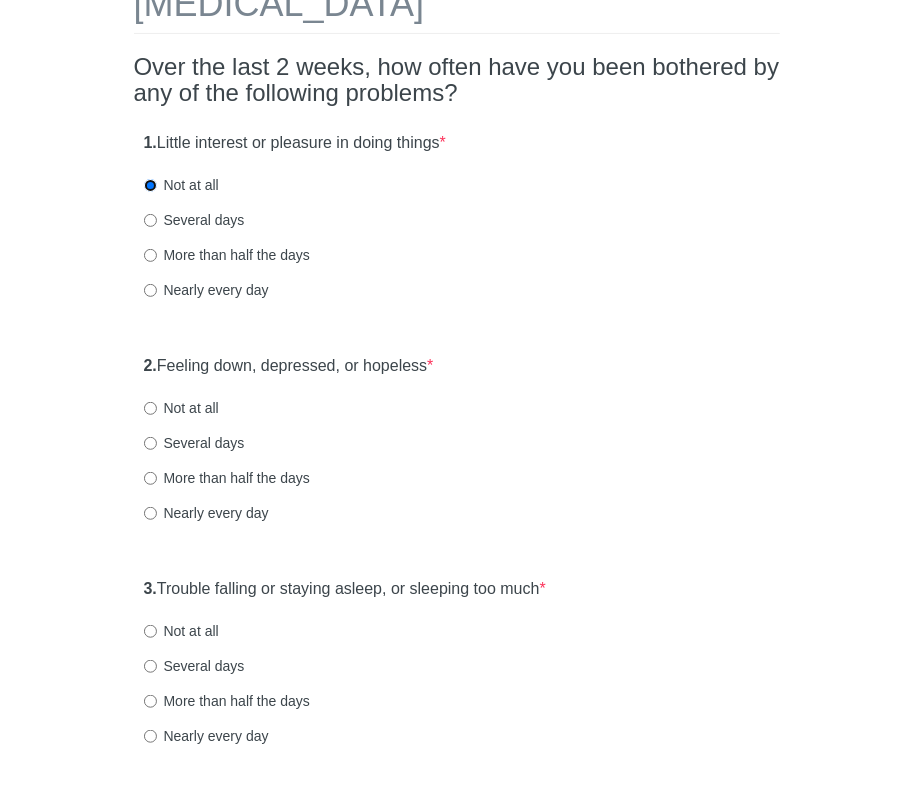 scroll, scrollTop: 176, scrollLeft: 0, axis: vertical 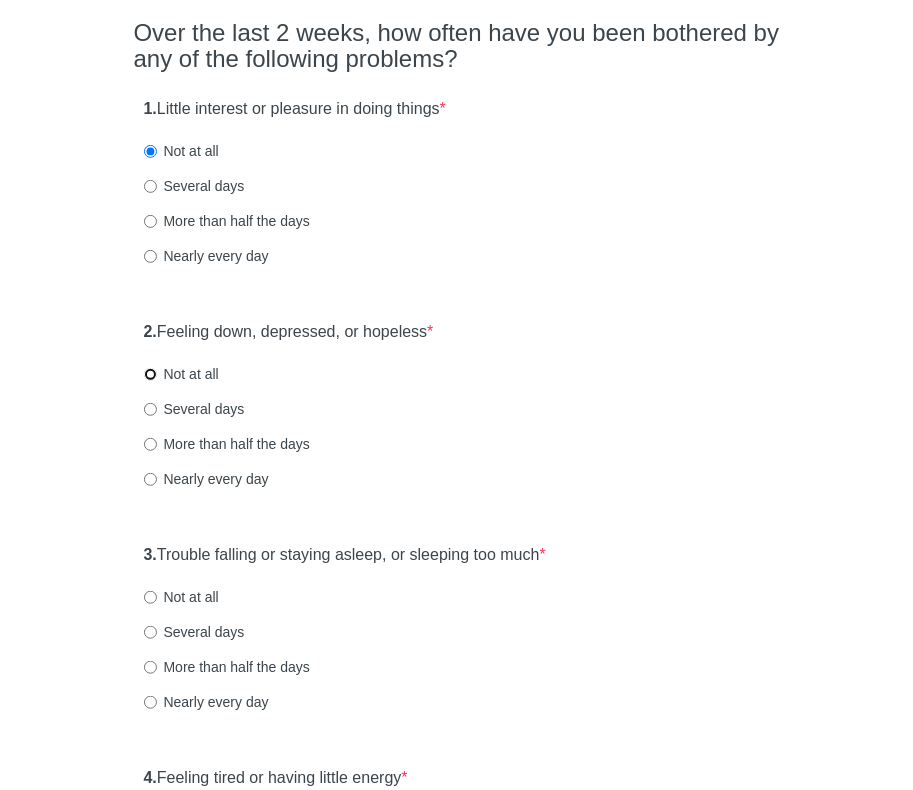 click on "Not at all" at bounding box center (150, 374) 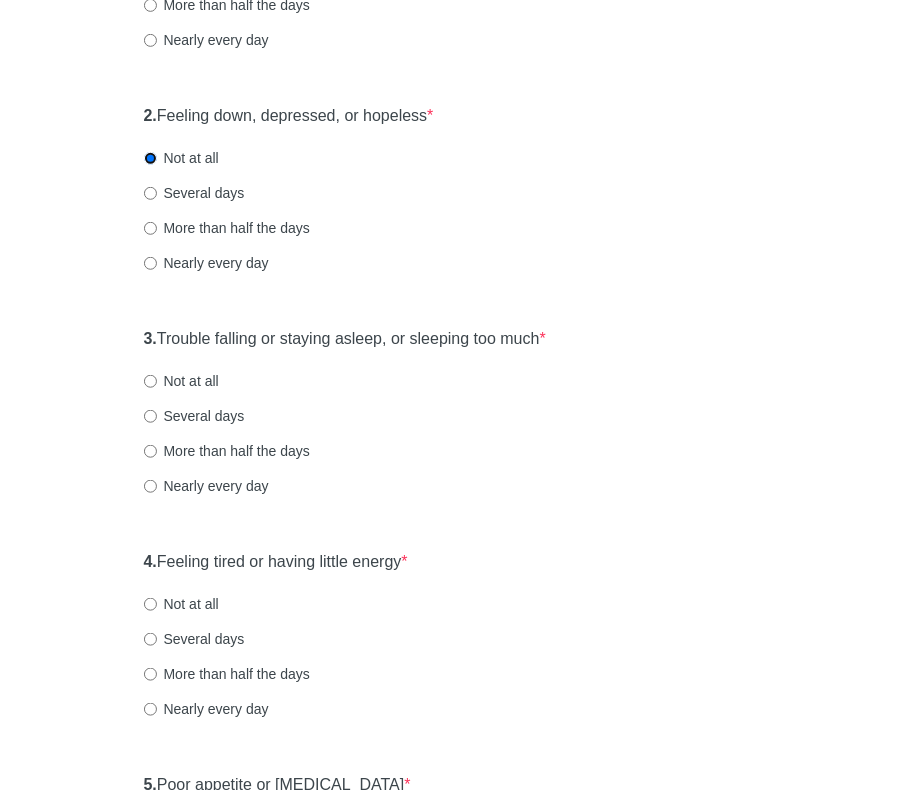 scroll, scrollTop: 419, scrollLeft: 0, axis: vertical 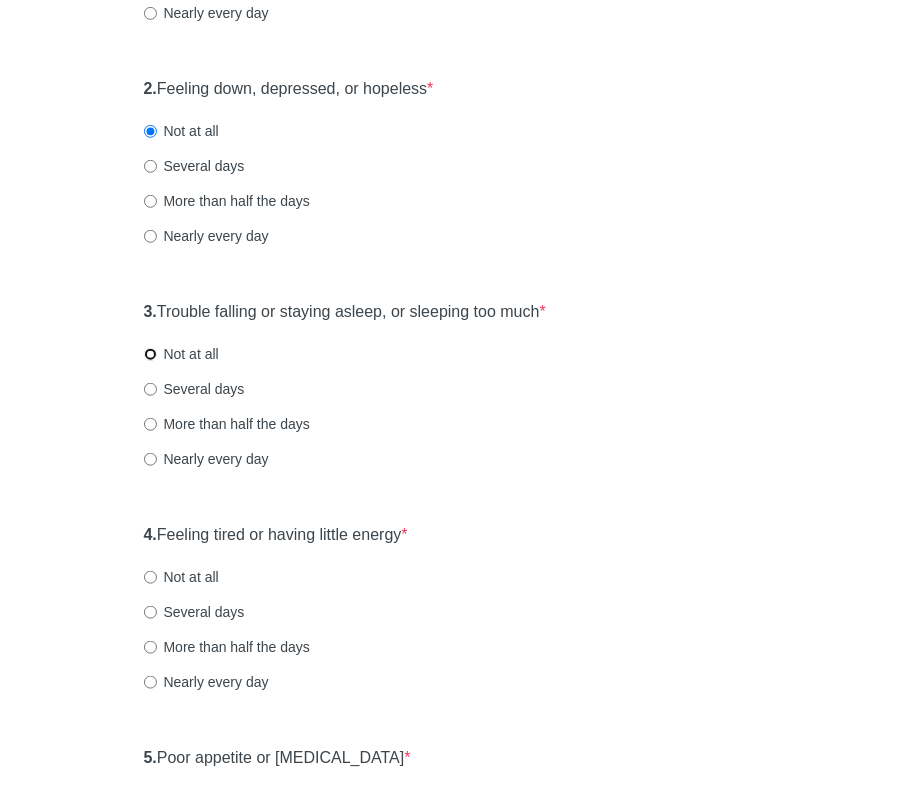 click on "Not at all" at bounding box center (150, 354) 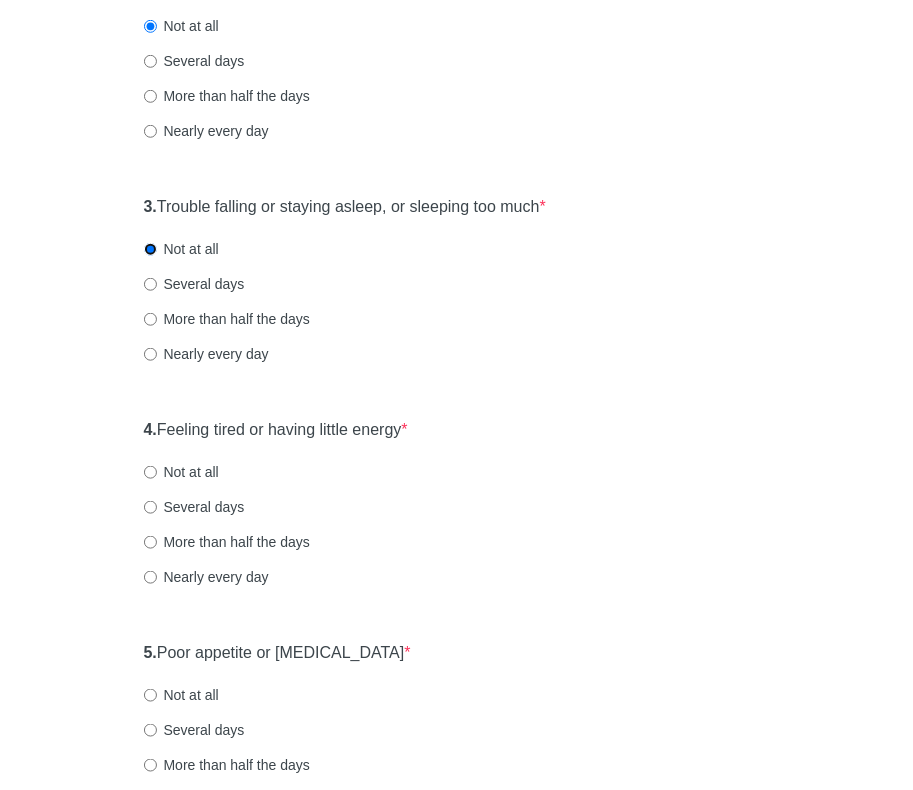 scroll, scrollTop: 539, scrollLeft: 0, axis: vertical 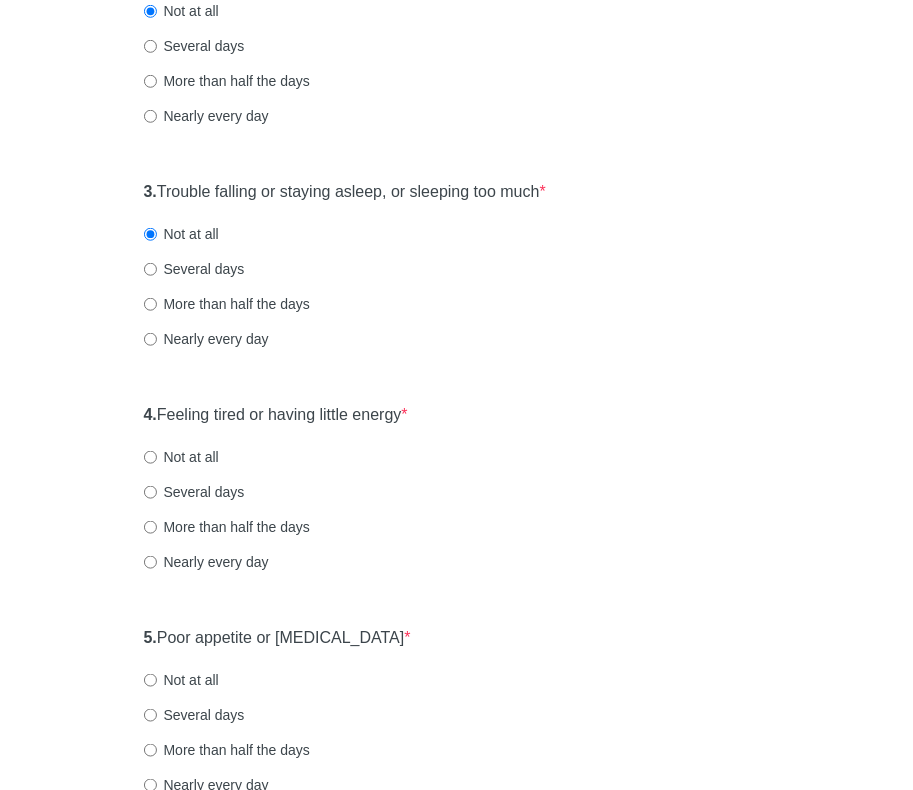 click on "Several days" at bounding box center [194, 269] 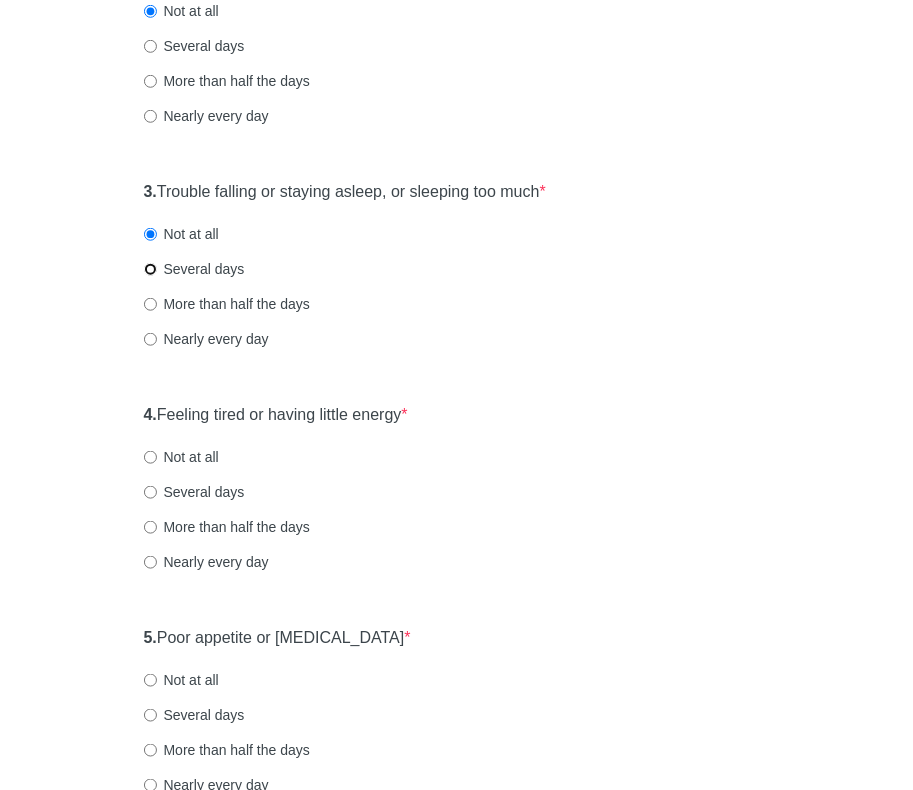 radio on "true" 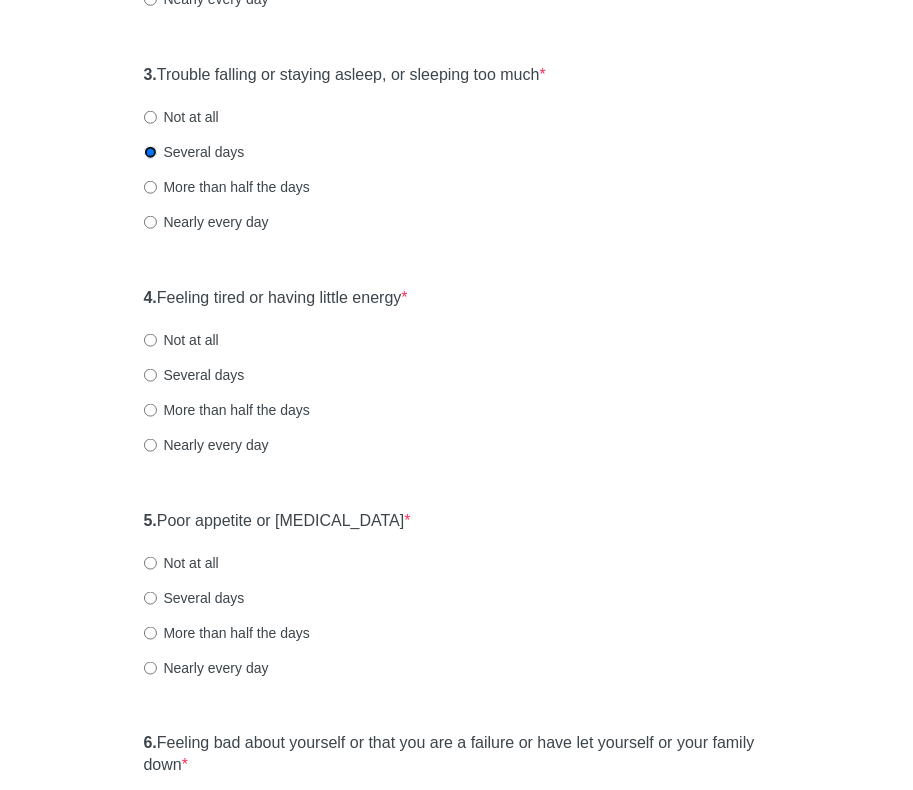 scroll, scrollTop: 667, scrollLeft: 0, axis: vertical 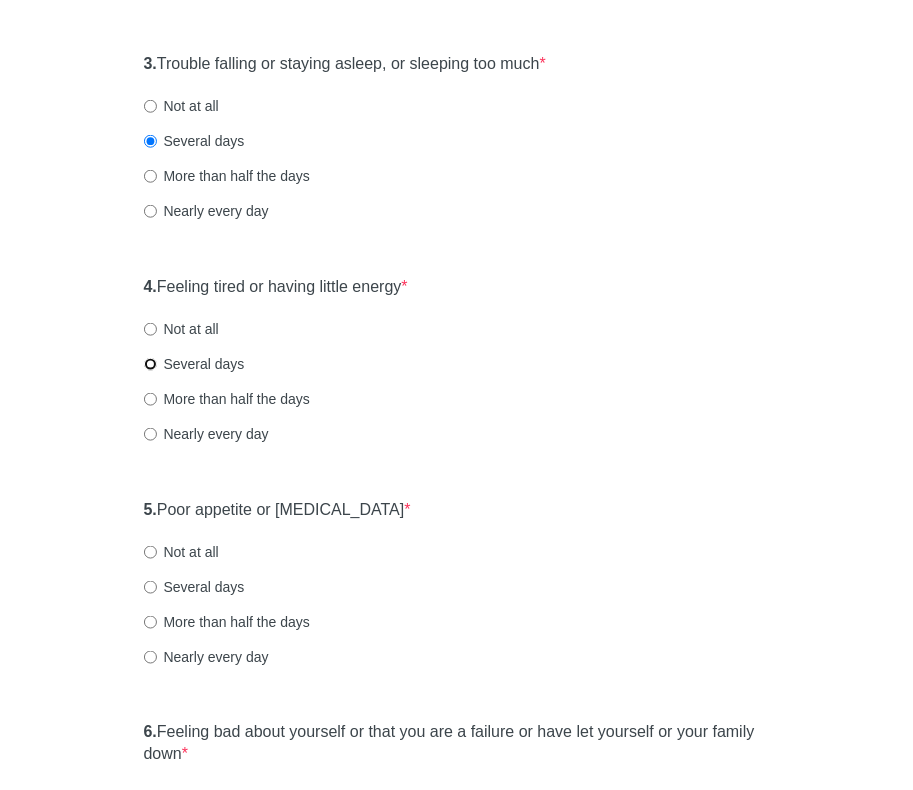 click on "Several days" at bounding box center [150, 364] 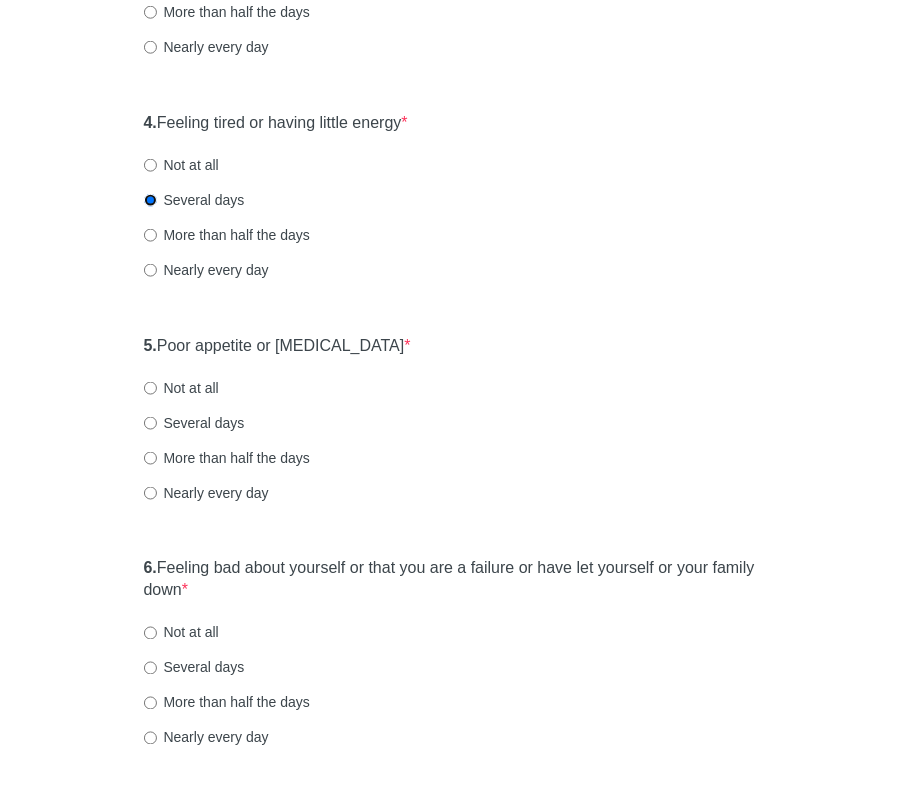 scroll, scrollTop: 835, scrollLeft: 0, axis: vertical 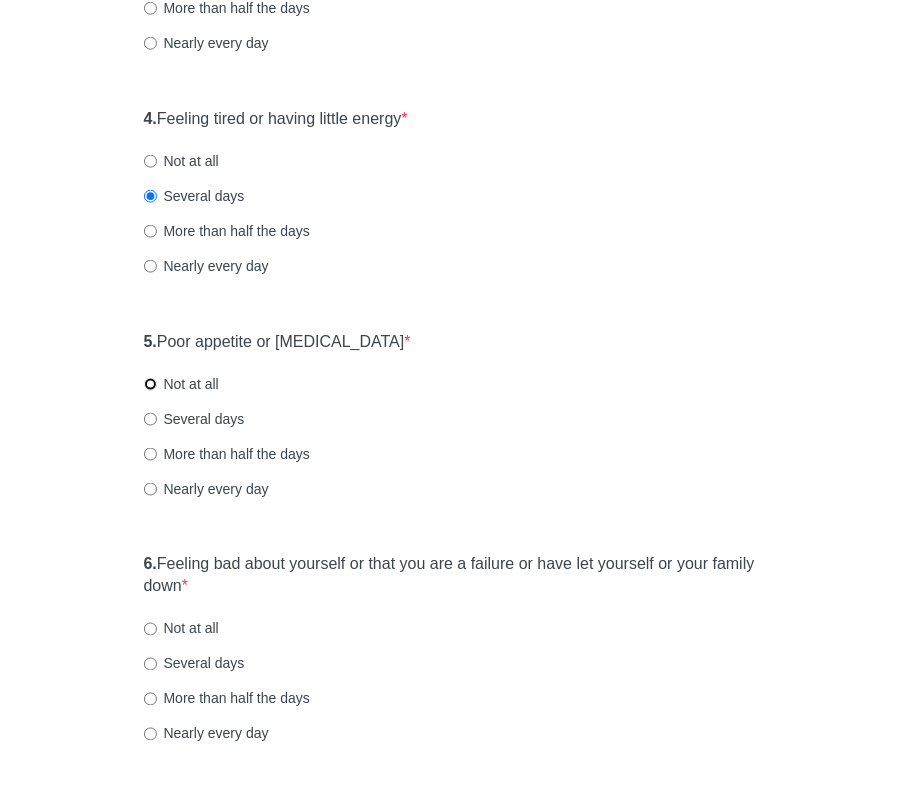 click on "Not at all" at bounding box center (150, 384) 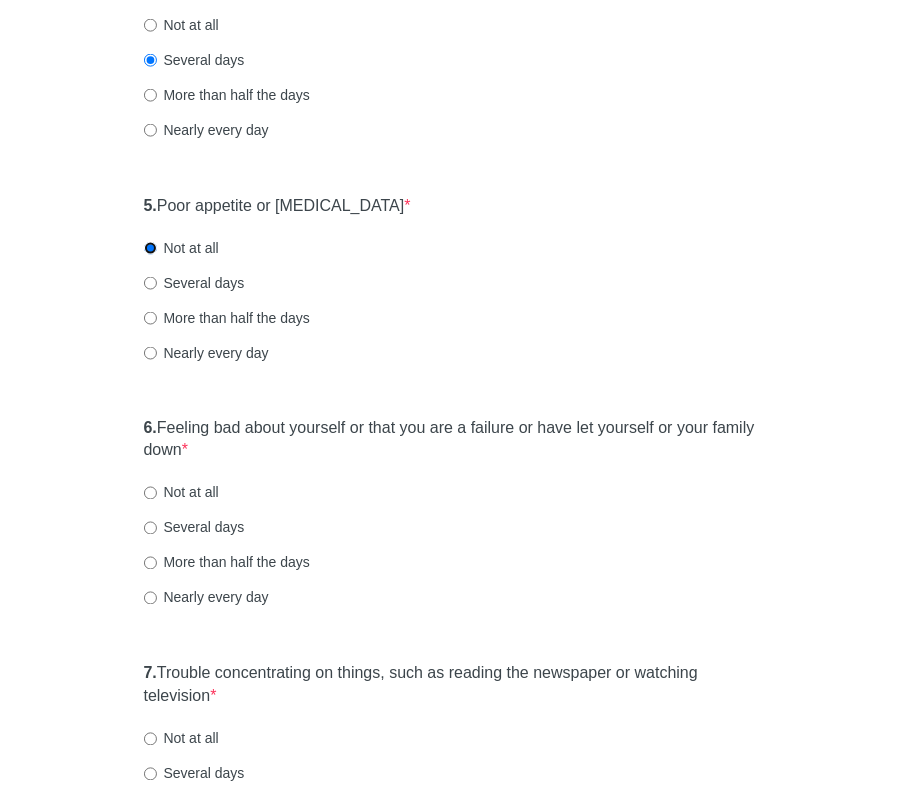 scroll, scrollTop: 977, scrollLeft: 0, axis: vertical 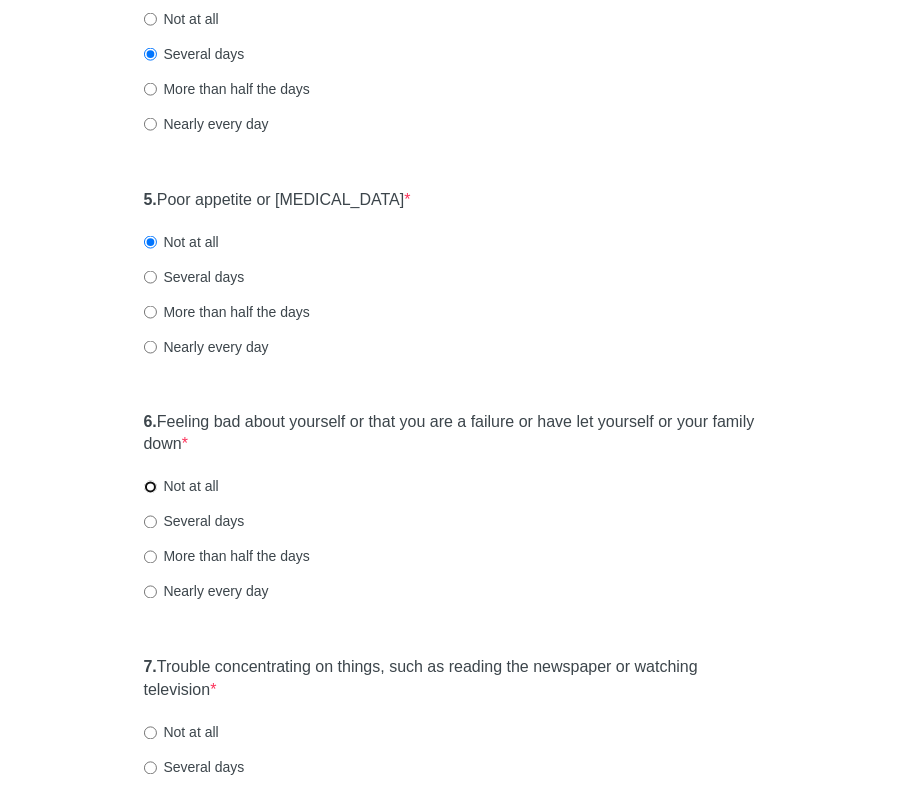 click on "Not at all" at bounding box center (150, 487) 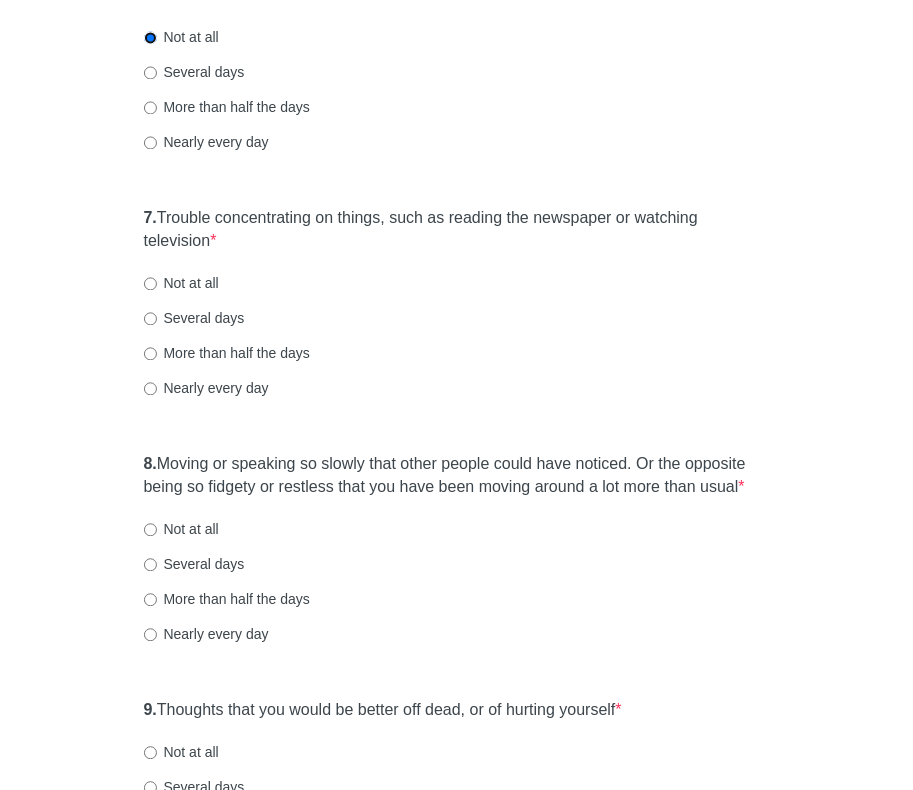 scroll, scrollTop: 1472, scrollLeft: 0, axis: vertical 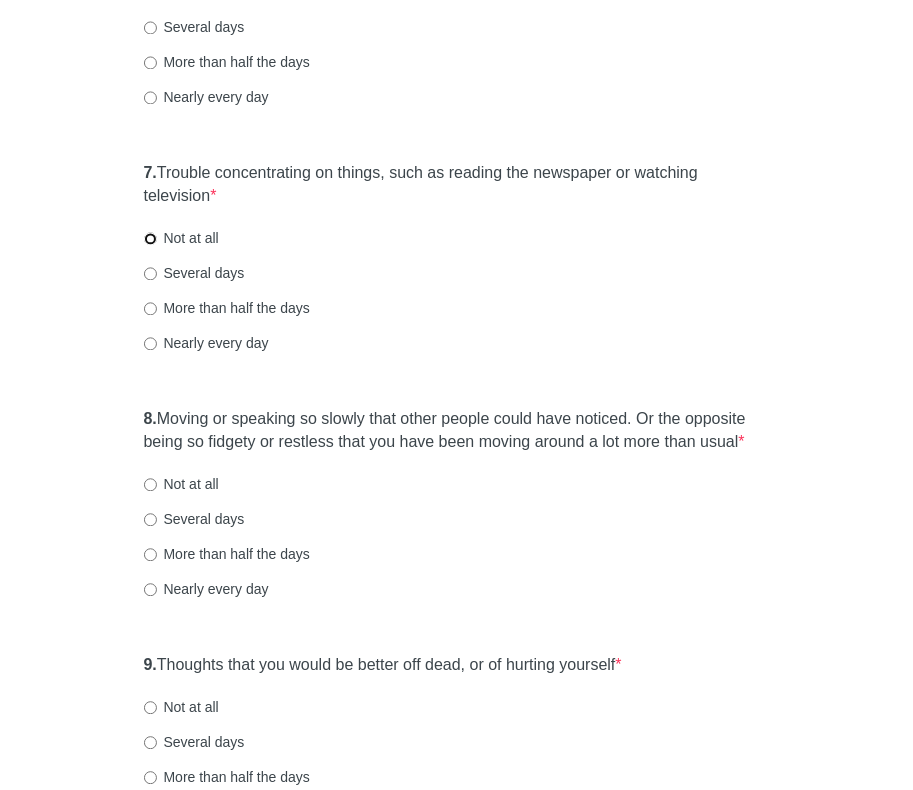click on "Not at all" at bounding box center [150, 238] 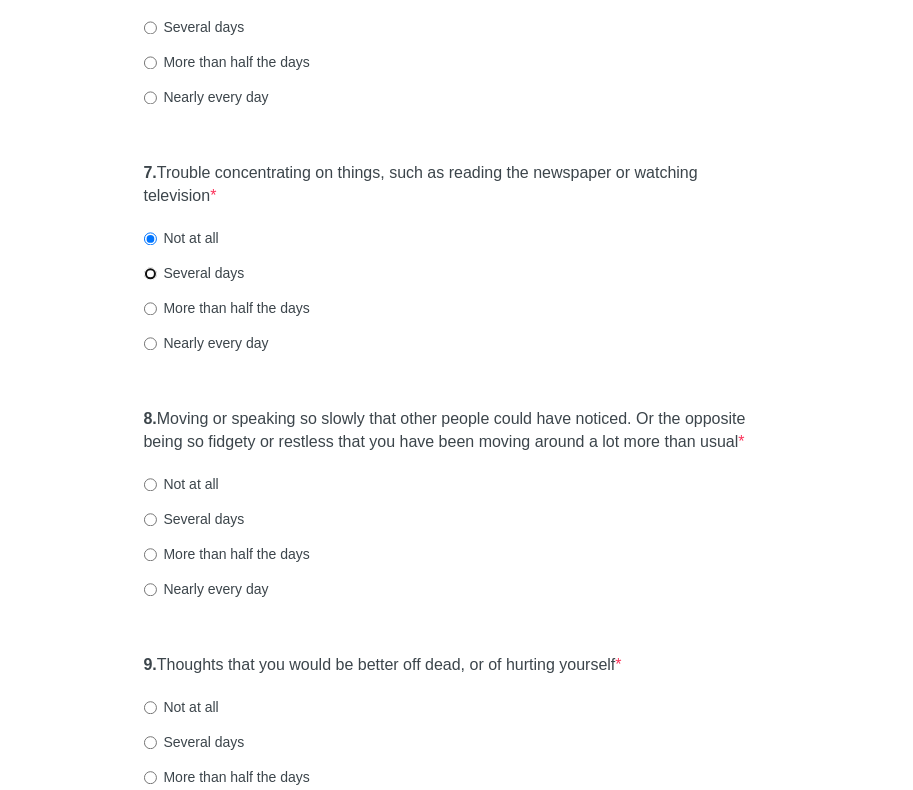 click on "Several days" at bounding box center (150, 273) 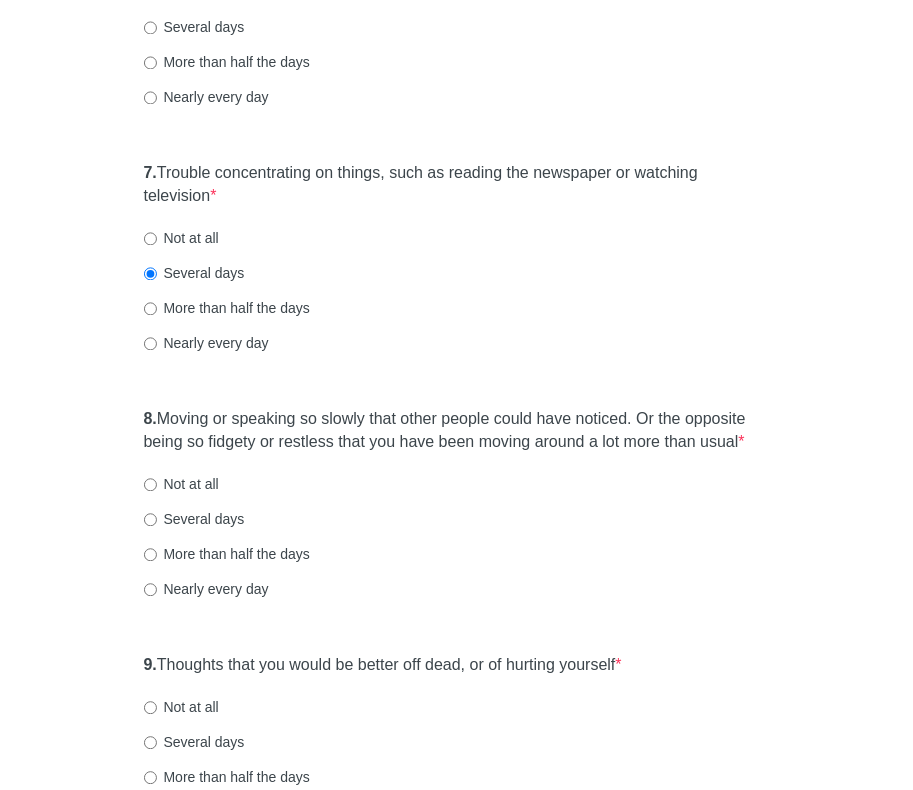 drag, startPoint x: 911, startPoint y: 603, endPoint x: 925, endPoint y: 658, distance: 56.753853 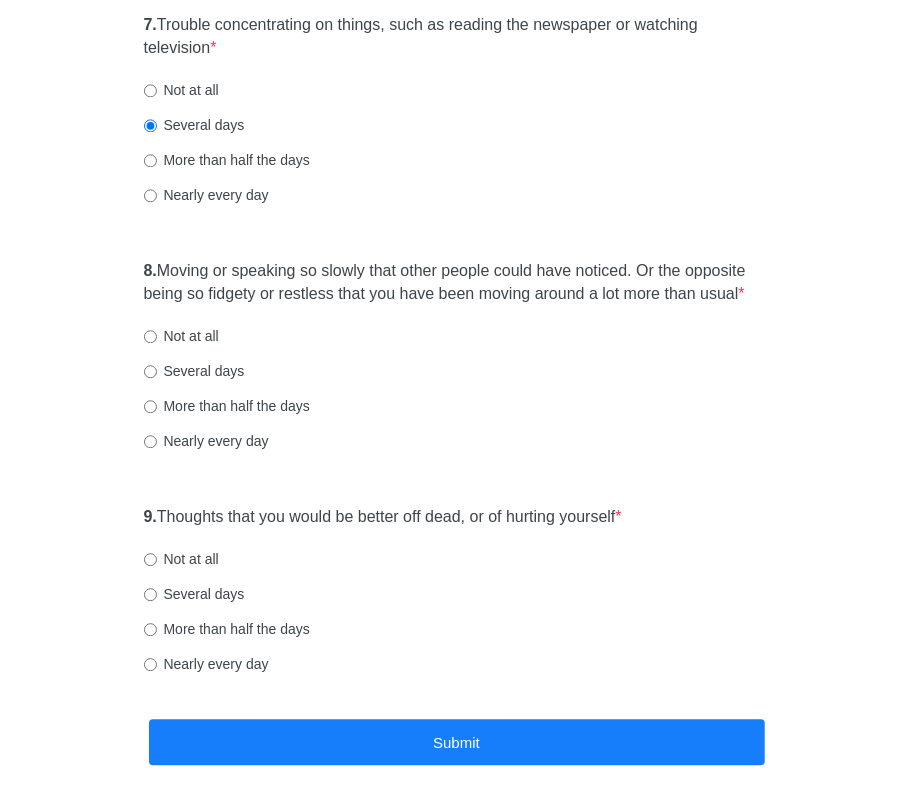 scroll, scrollTop: 1628, scrollLeft: 0, axis: vertical 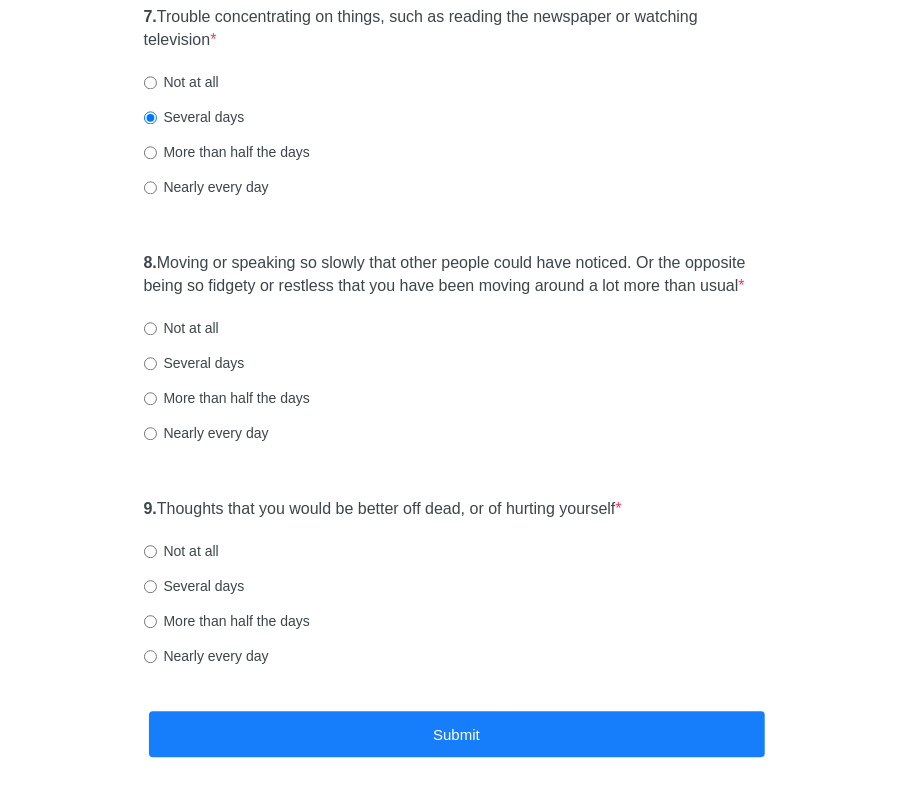 click on "More than half the days" at bounding box center (457, 398) 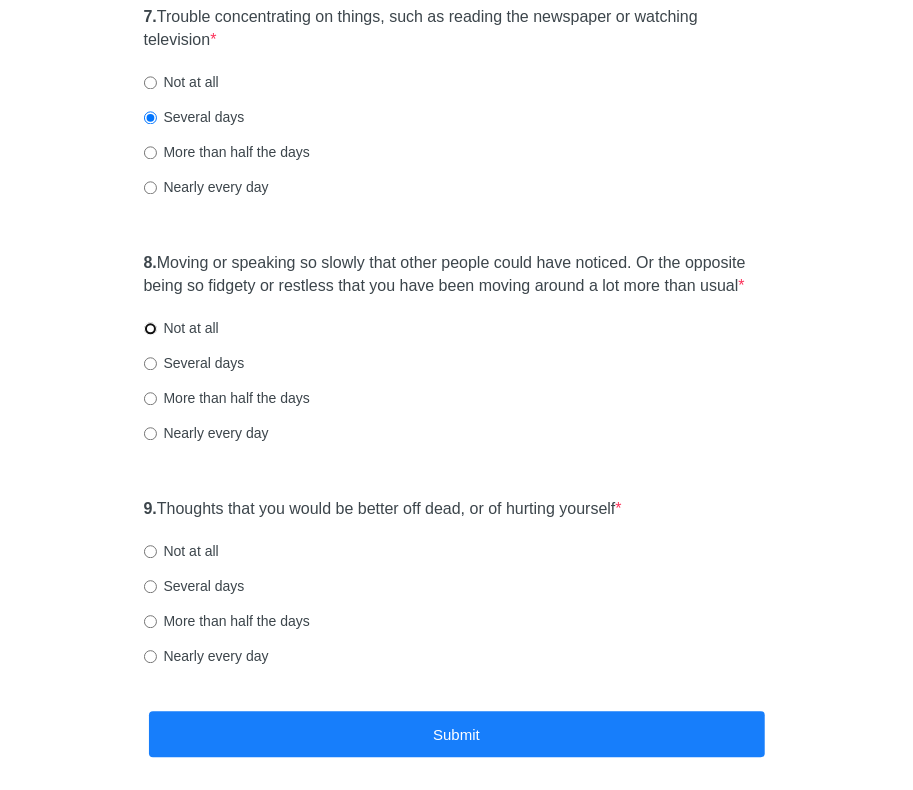 click on "Not at all" at bounding box center [150, 328] 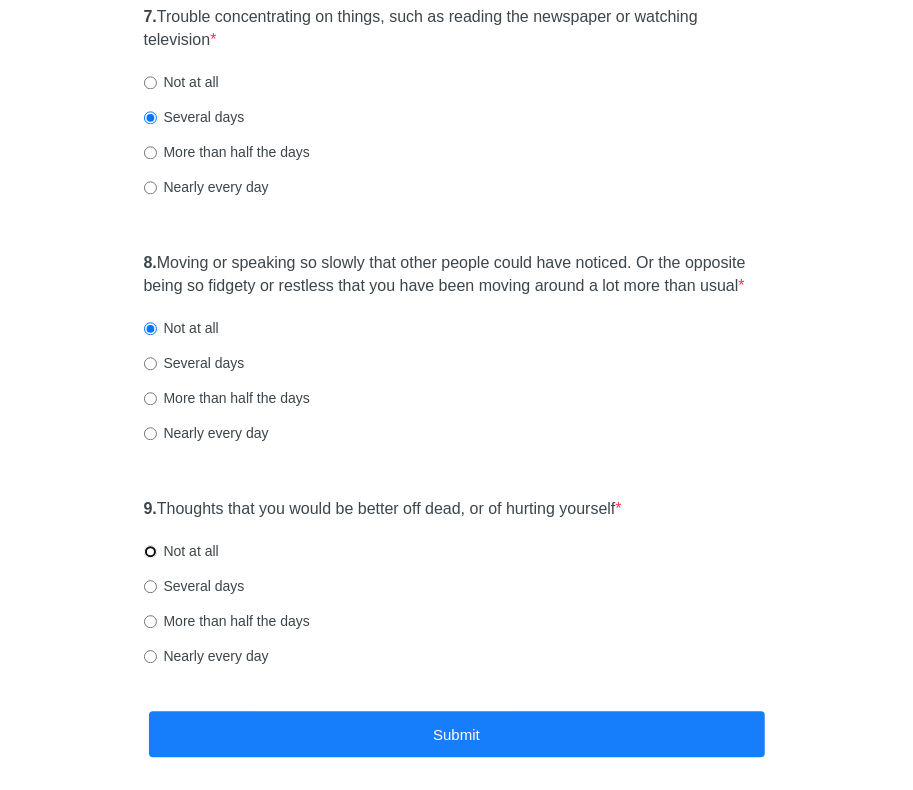 click on "Not at all" at bounding box center [150, 551] 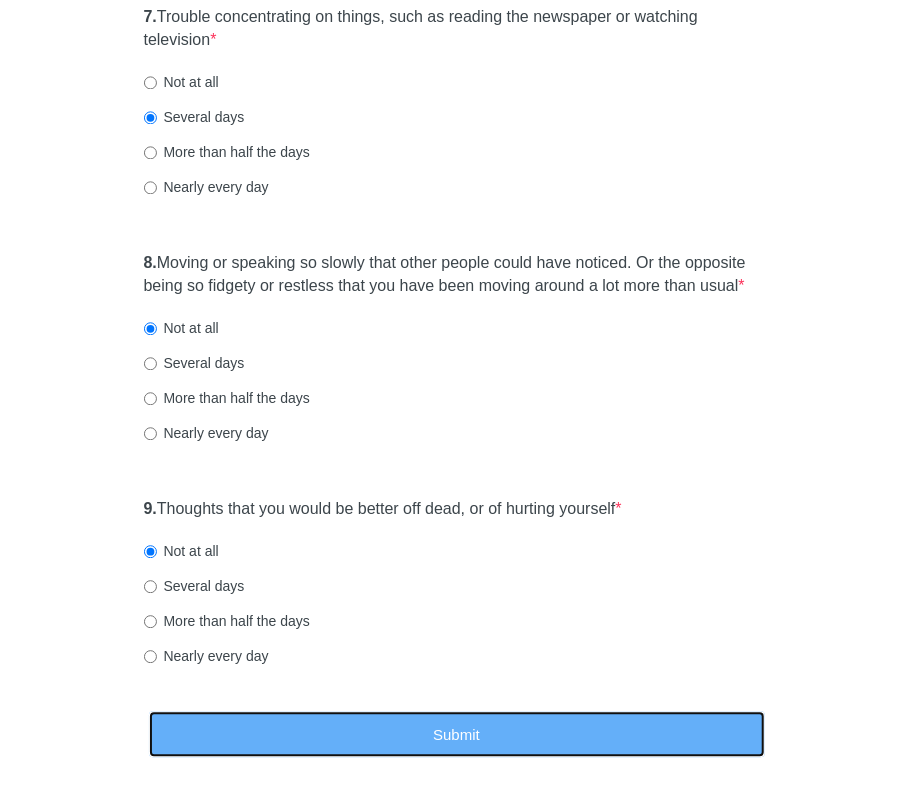 click on "Submit" at bounding box center [457, 734] 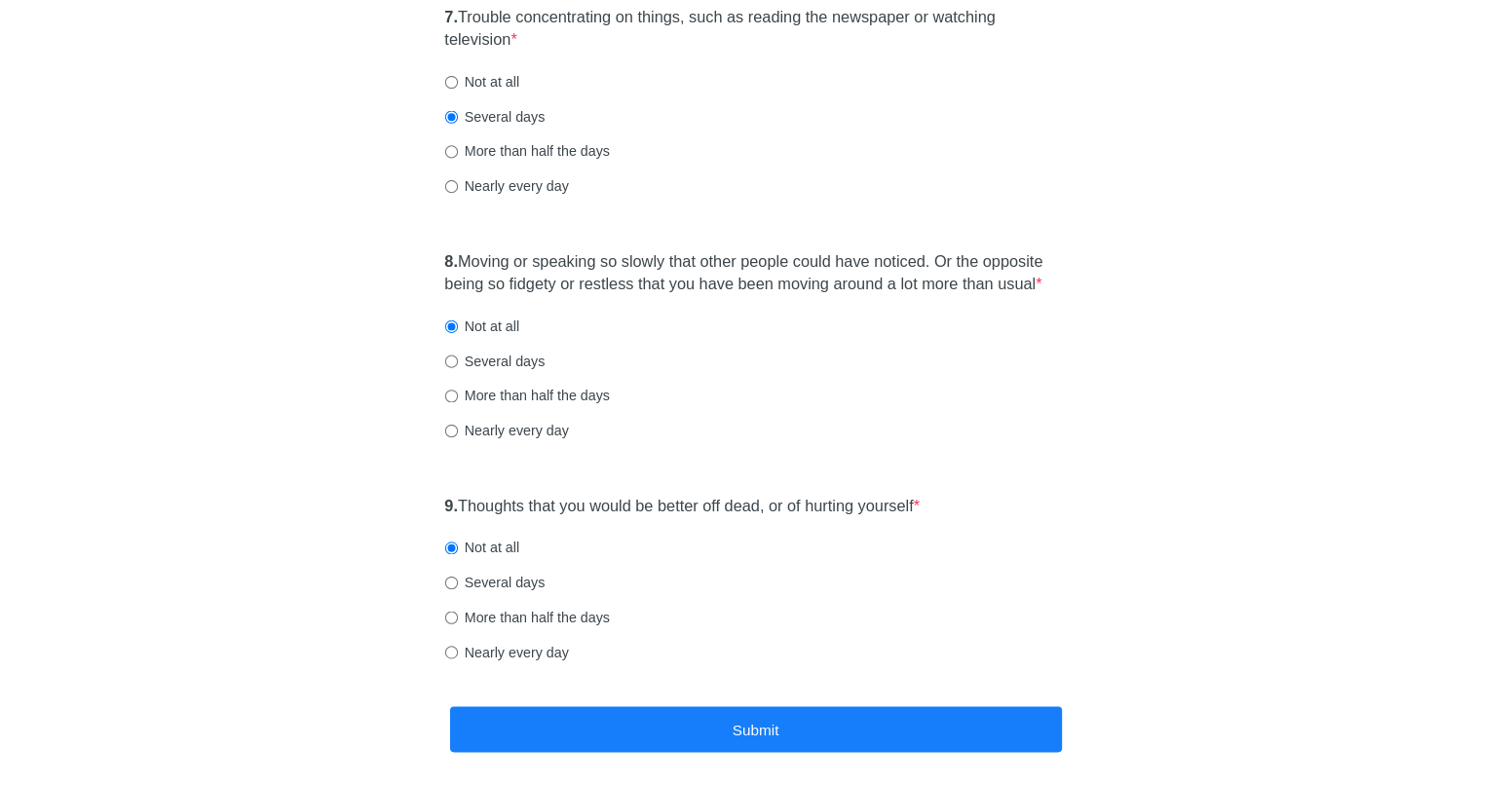 scroll, scrollTop: 0, scrollLeft: 0, axis: both 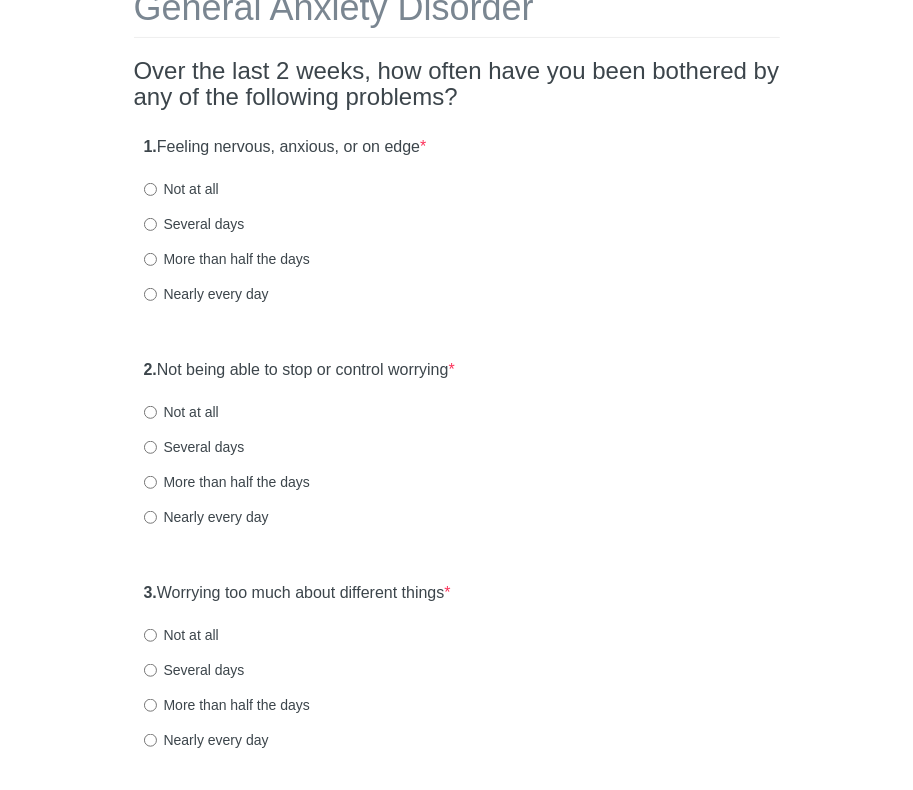click on "Not at all" at bounding box center (181, 189) 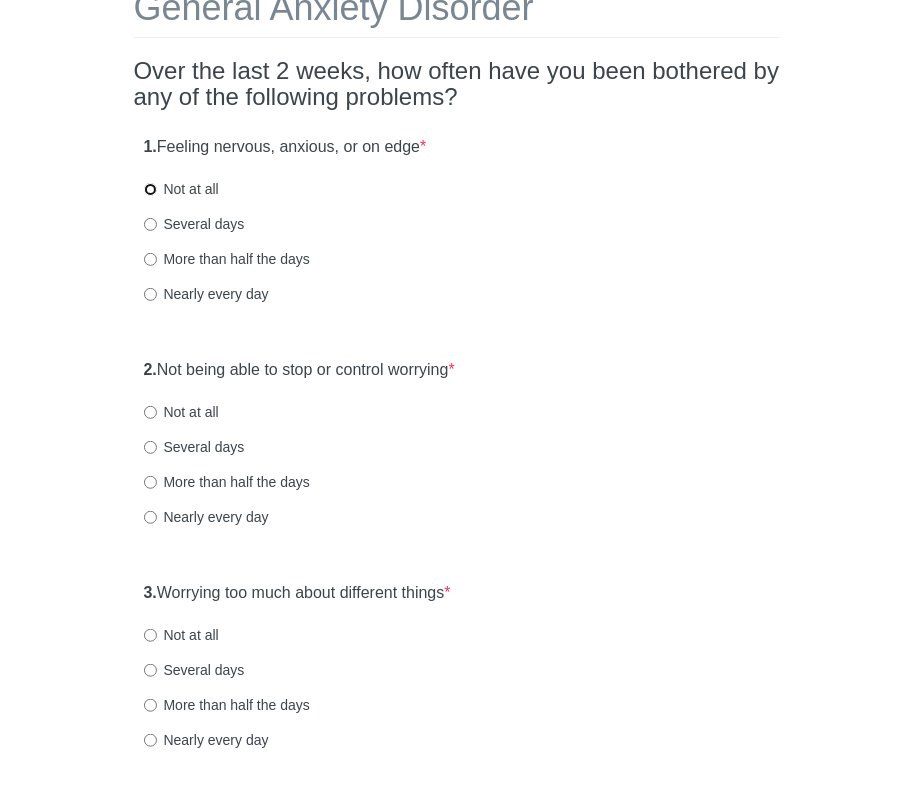 click on "Not at all" at bounding box center (150, 189) 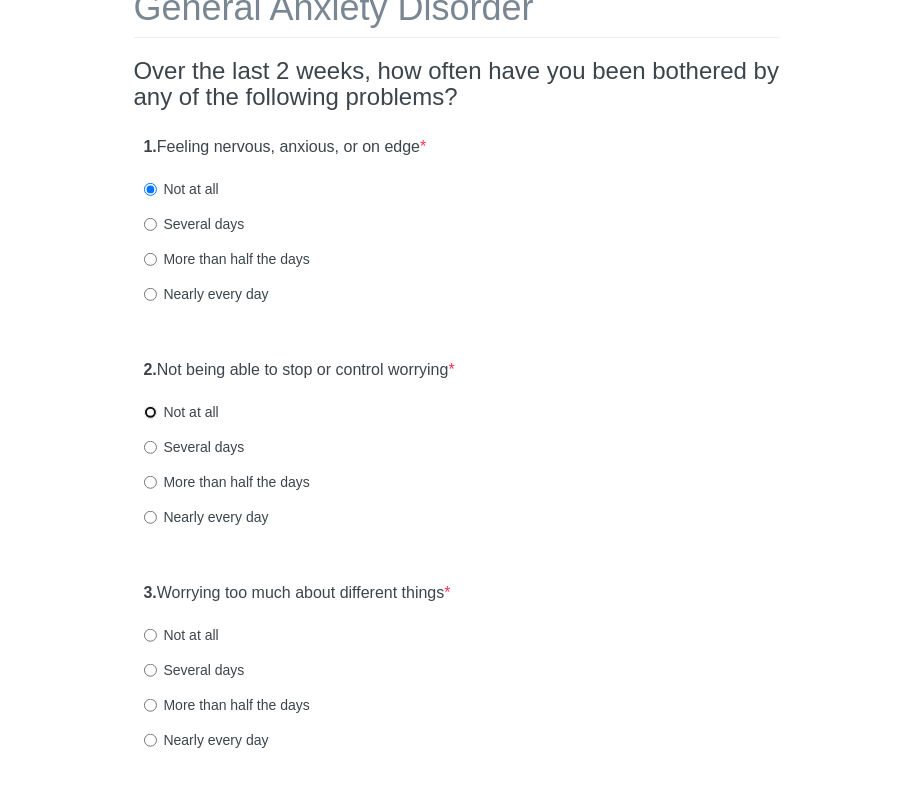 click on "Not at all" at bounding box center [150, 412] 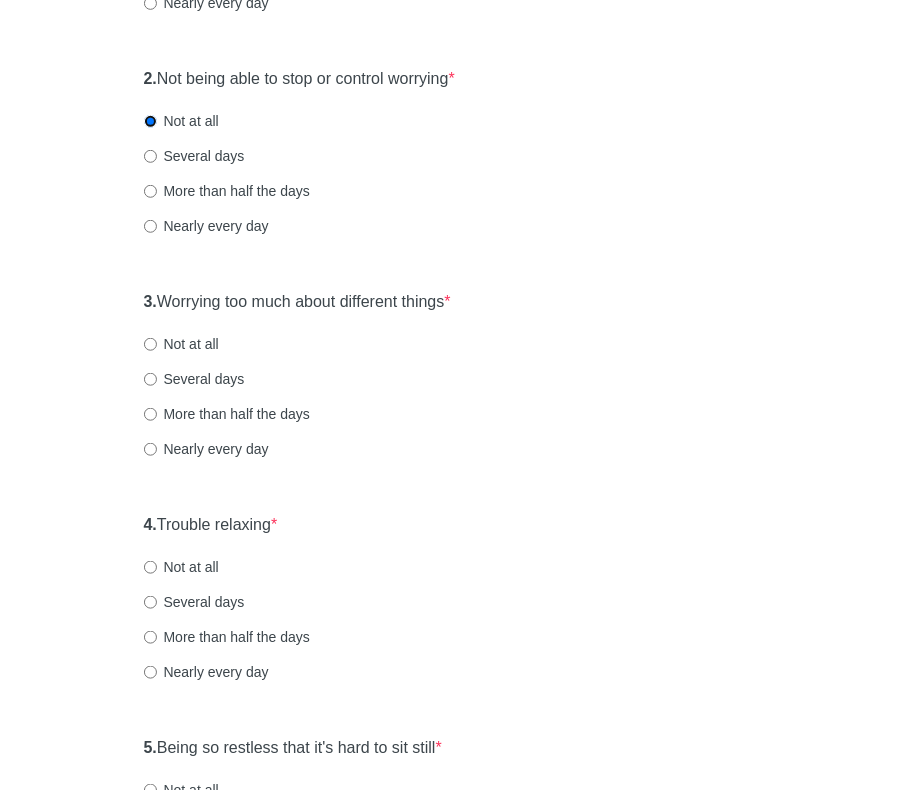 scroll, scrollTop: 435, scrollLeft: 0, axis: vertical 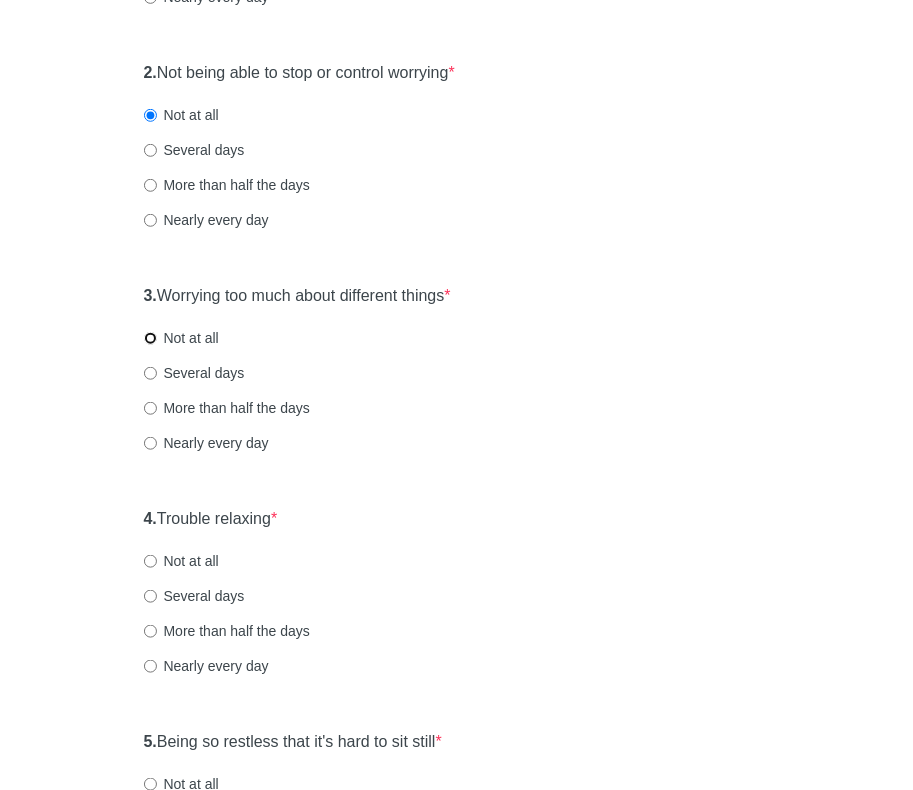 click on "Not at all" at bounding box center (150, 338) 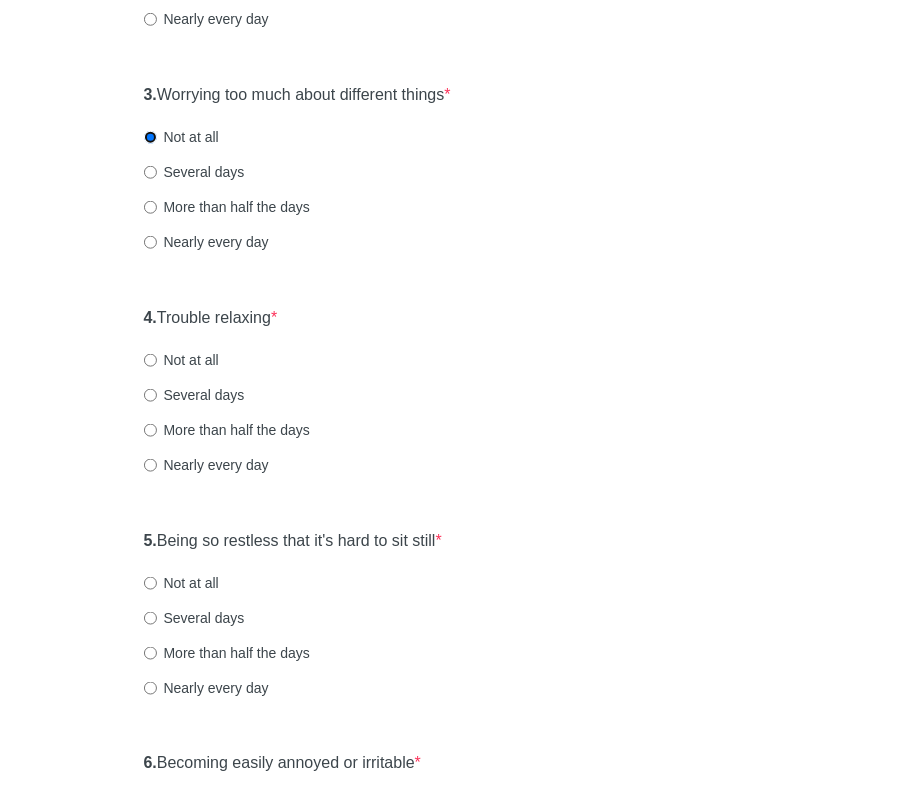 scroll, scrollTop: 656, scrollLeft: 0, axis: vertical 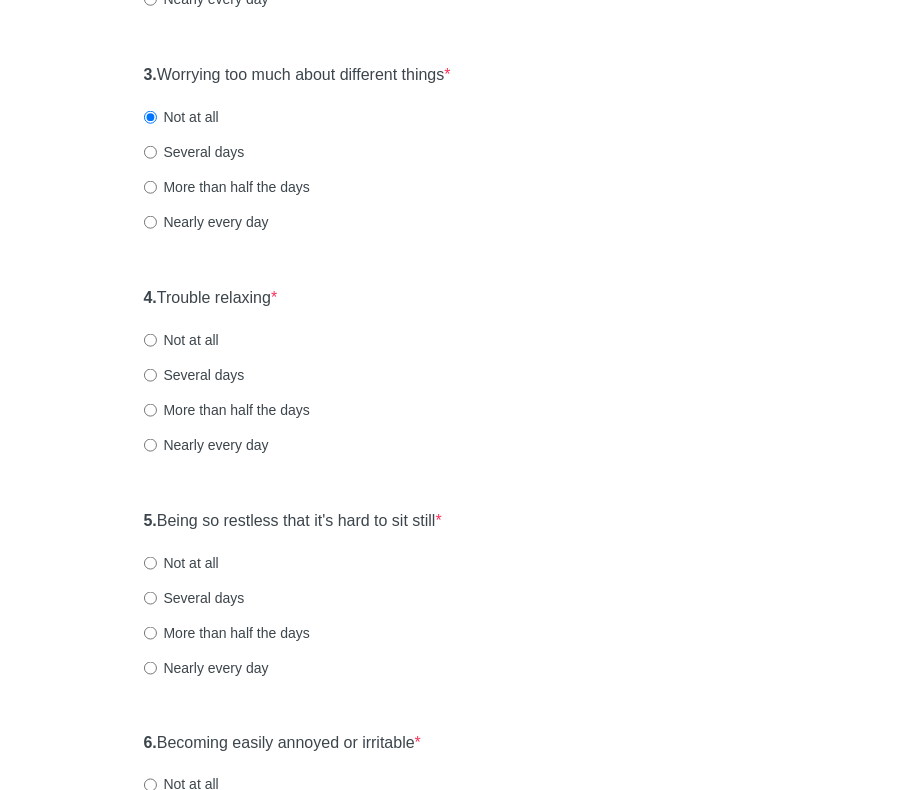 click on "Not at all" at bounding box center [181, 340] 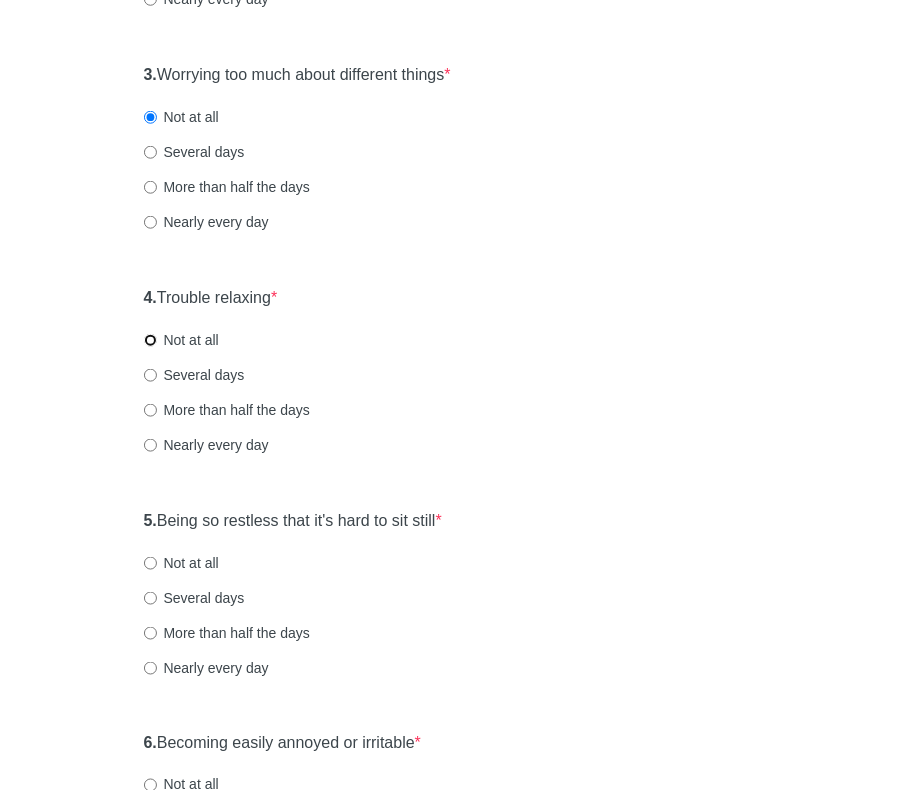 radio on "true" 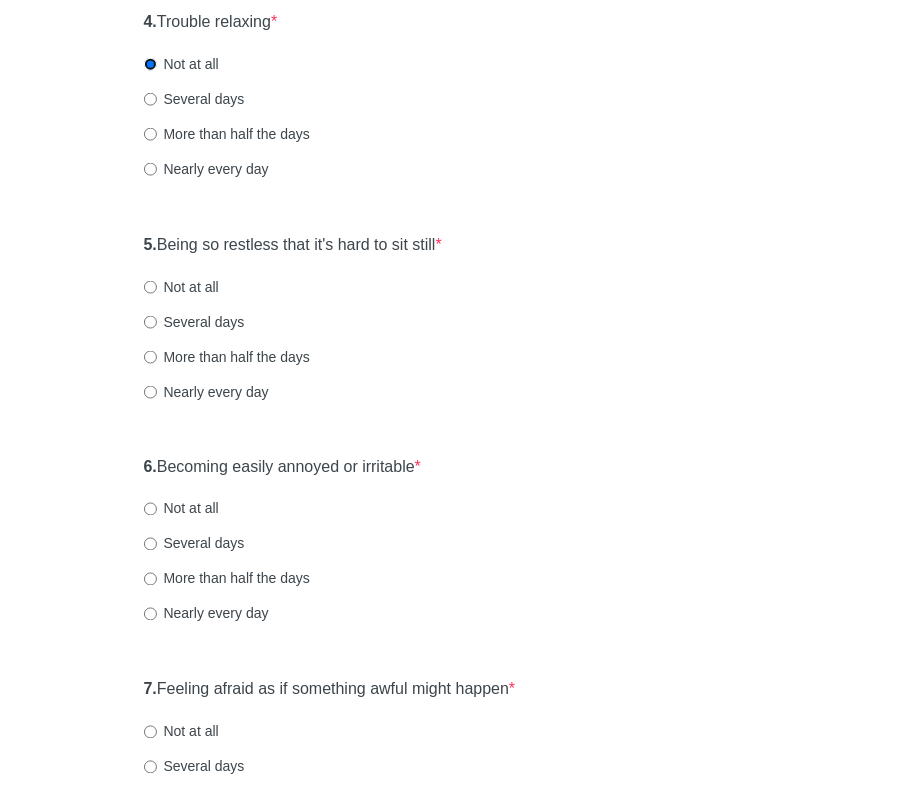 scroll, scrollTop: 959, scrollLeft: 0, axis: vertical 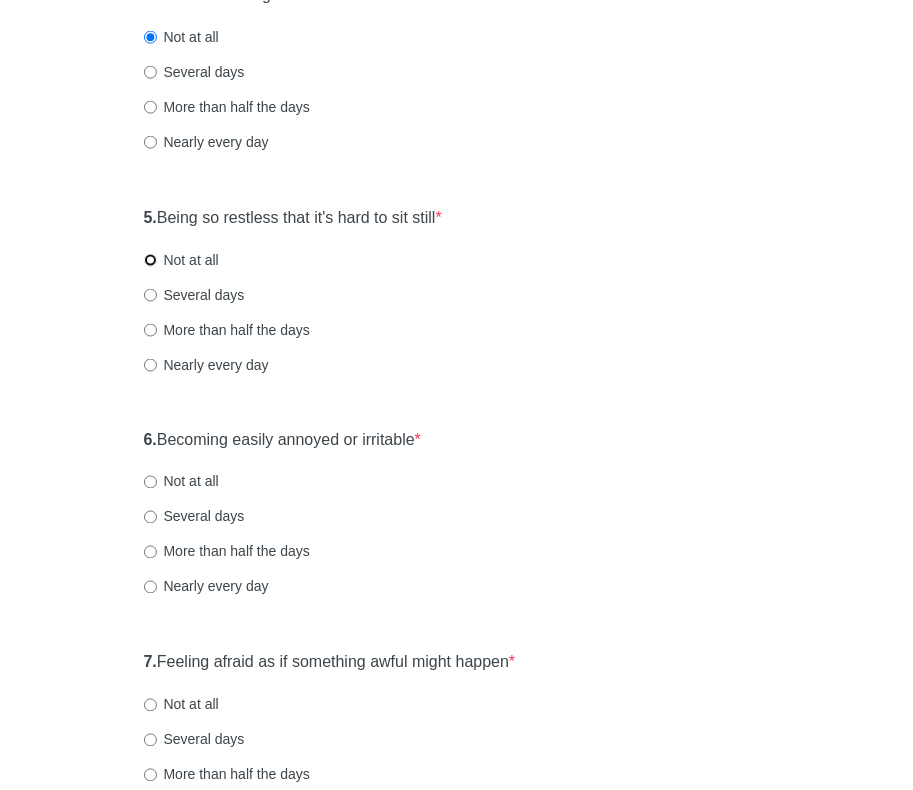 click on "Not at all" at bounding box center [150, 260] 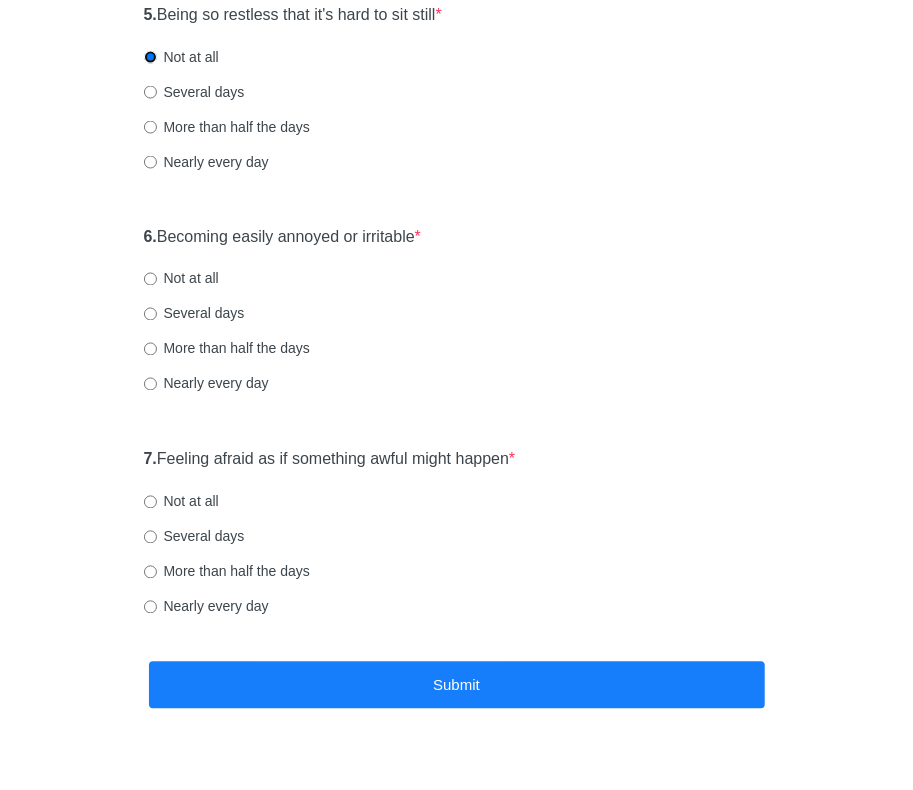 scroll, scrollTop: 1179, scrollLeft: 0, axis: vertical 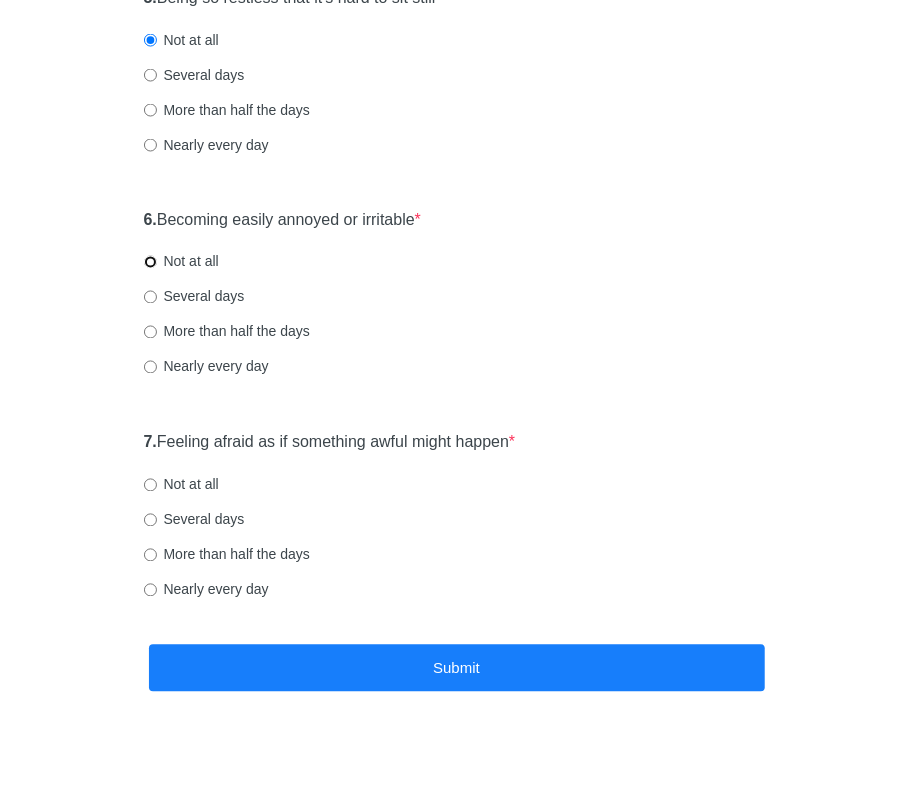 click on "Not at all" at bounding box center [150, 262] 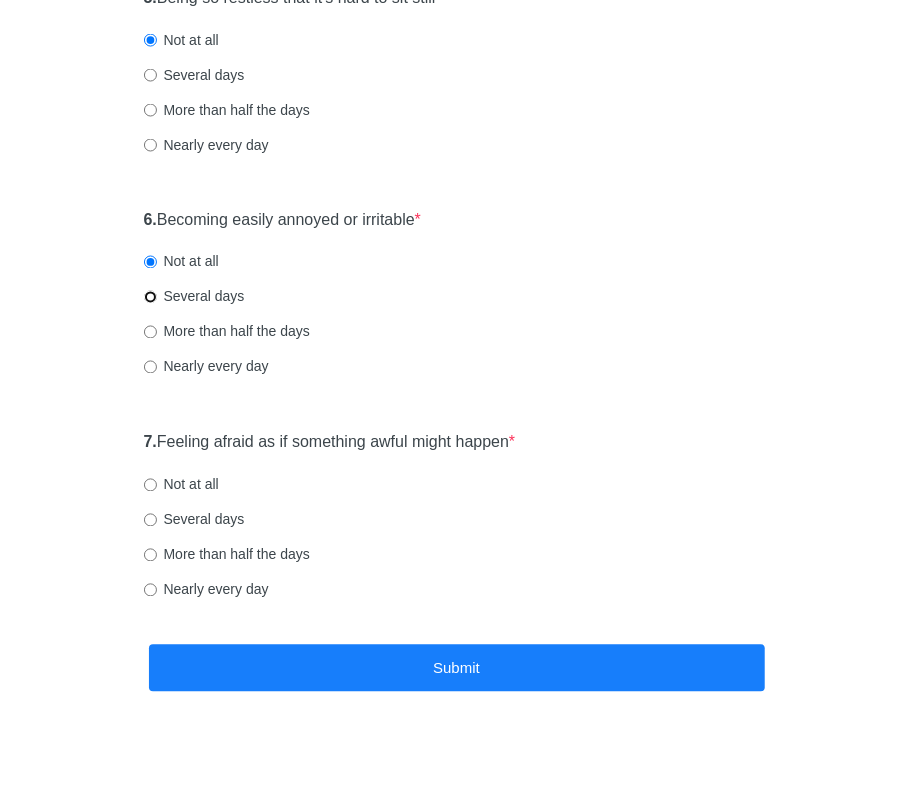 click on "6.  Becoming easily annoyed or irritable  * Not at all Several days More than half the days Nearly every day" at bounding box center [457, 304] 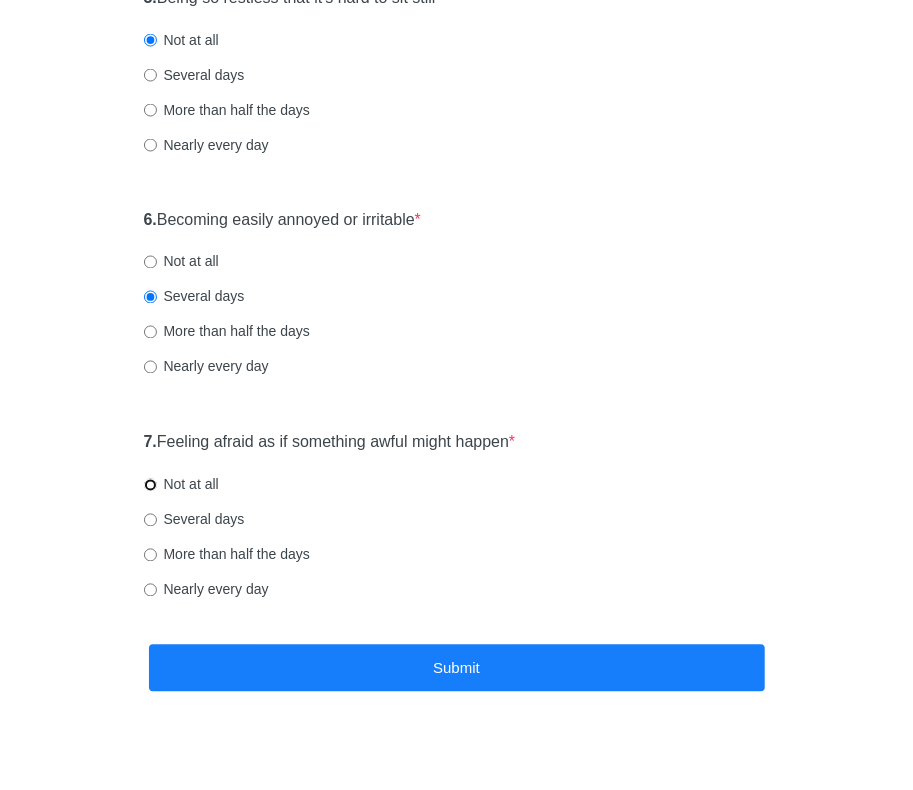 click on "Not at all" at bounding box center [150, 485] 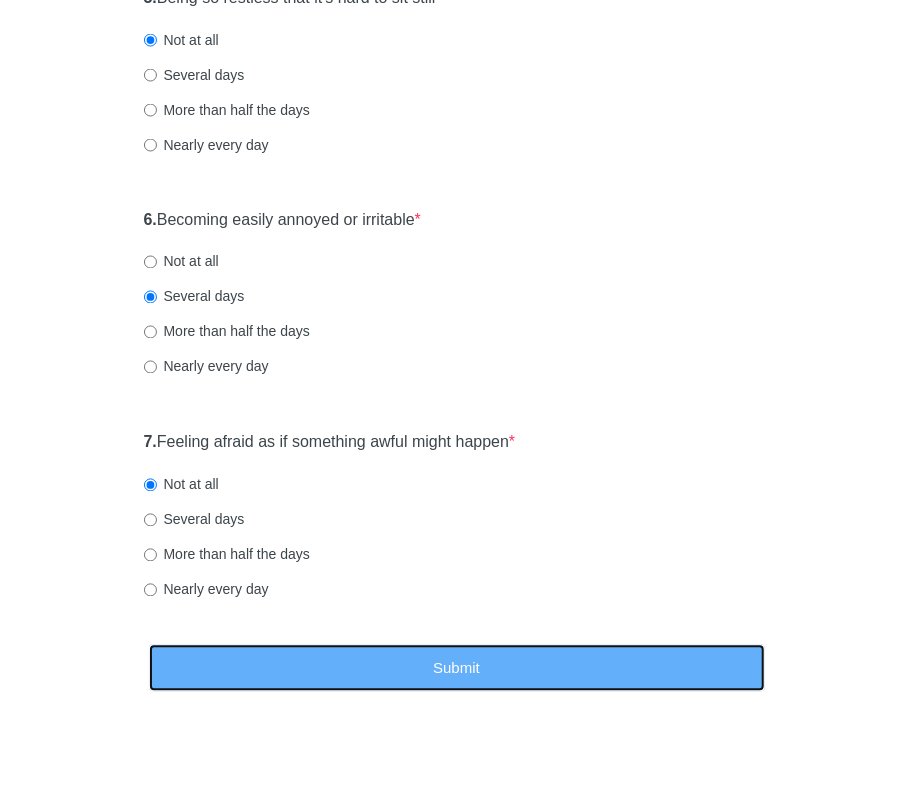click on "Submit" at bounding box center [457, 668] 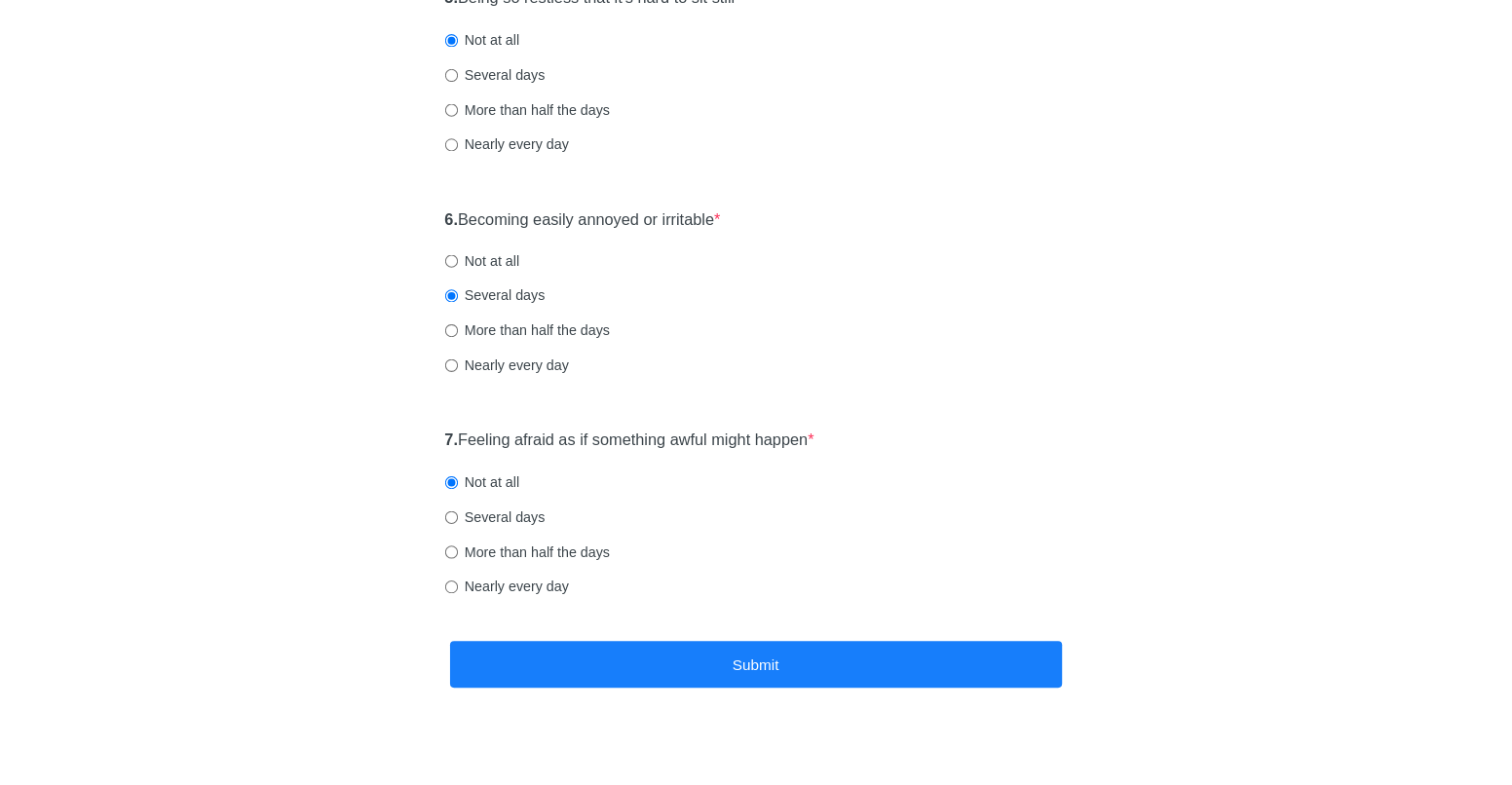 scroll, scrollTop: 0, scrollLeft: 0, axis: both 